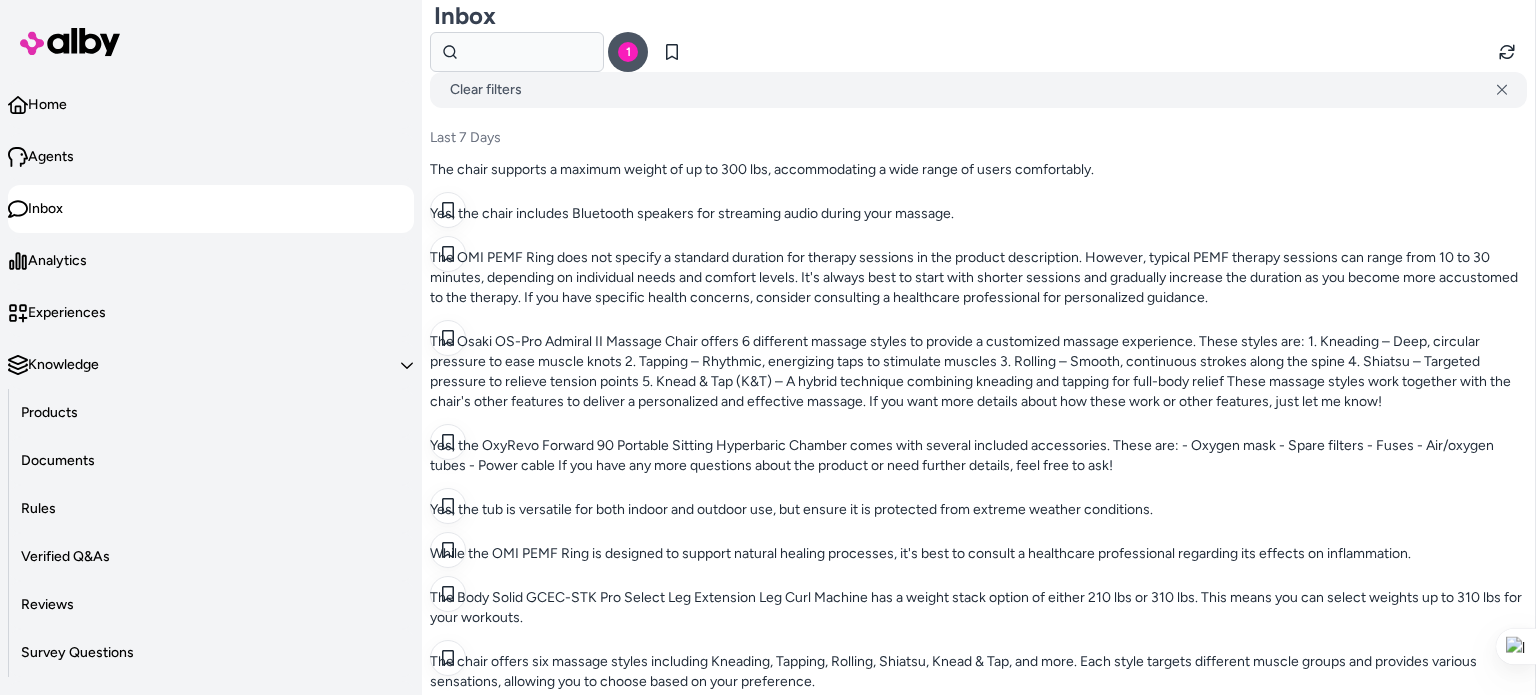 scroll, scrollTop: 0, scrollLeft: 0, axis: both 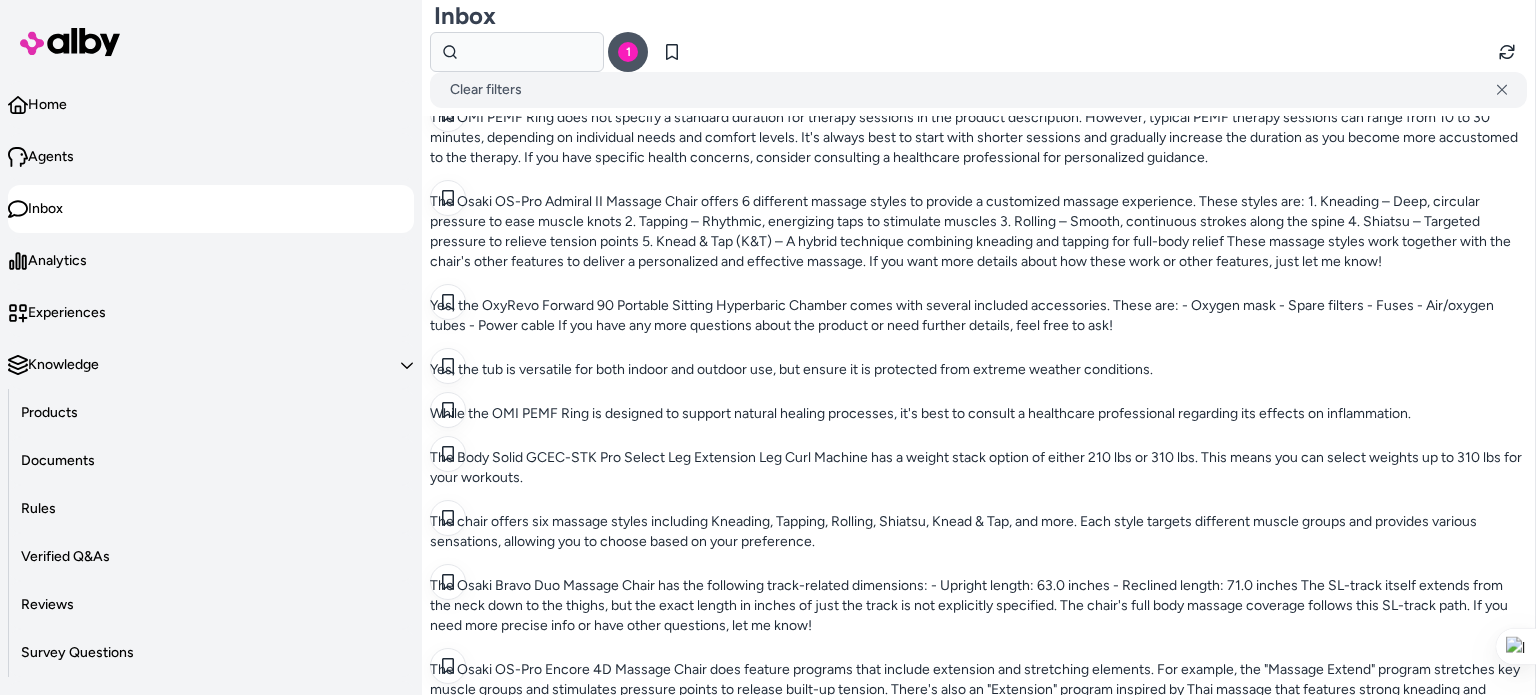 click on "The machine measures 64" L x 51" W x 68" H, so ensure you have sufficient space for the equipment and to perform exercises comfortably." at bounding box center [978, 1538] 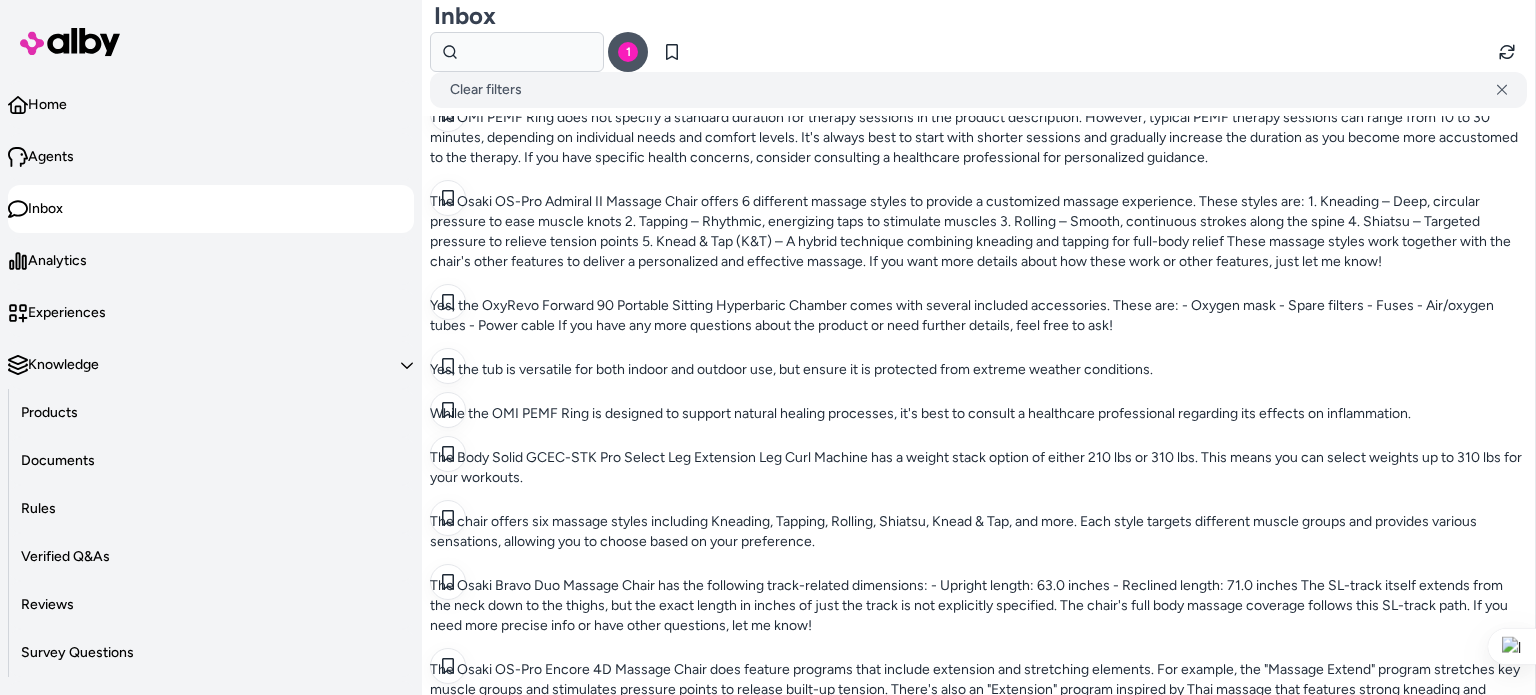 copy on "Body Solid Pro Clubline LVLE Leverage Leg Extension" 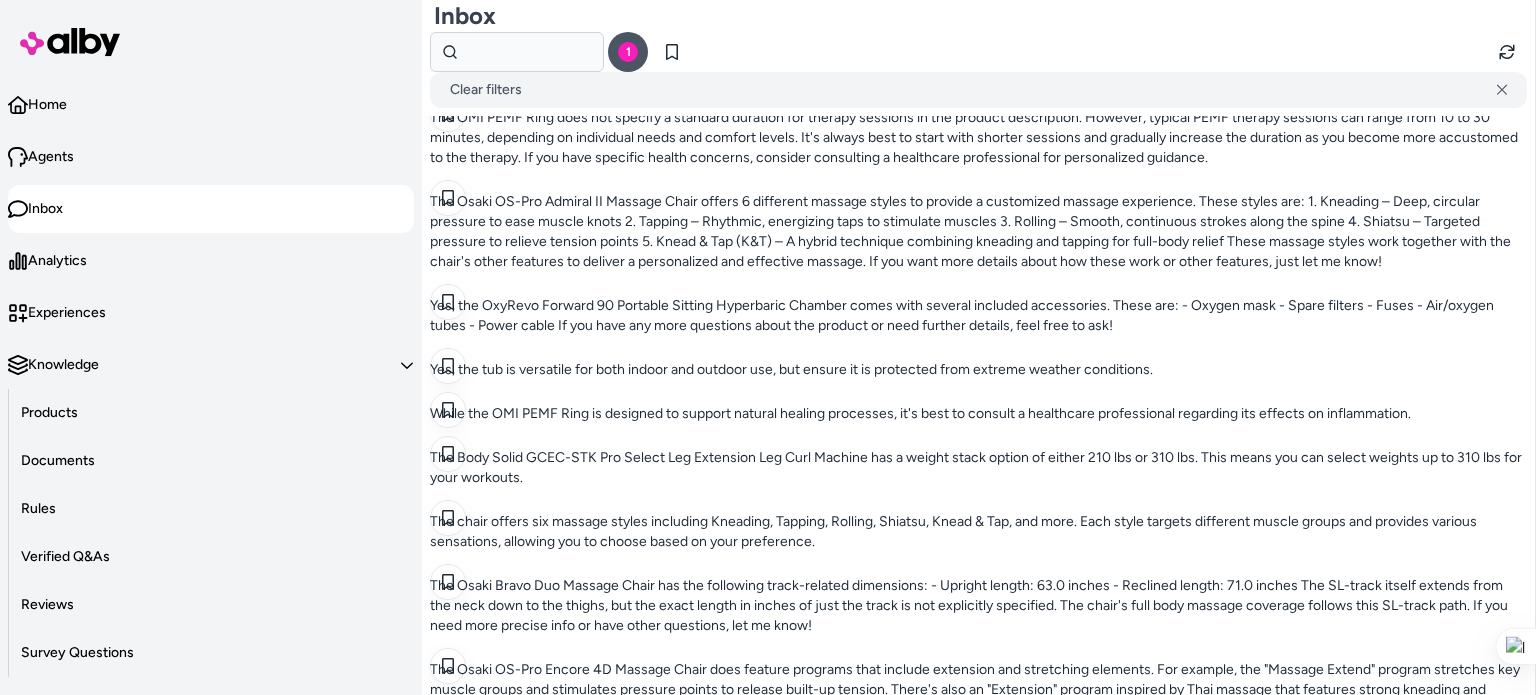 scroll, scrollTop: 98, scrollLeft: 0, axis: vertical 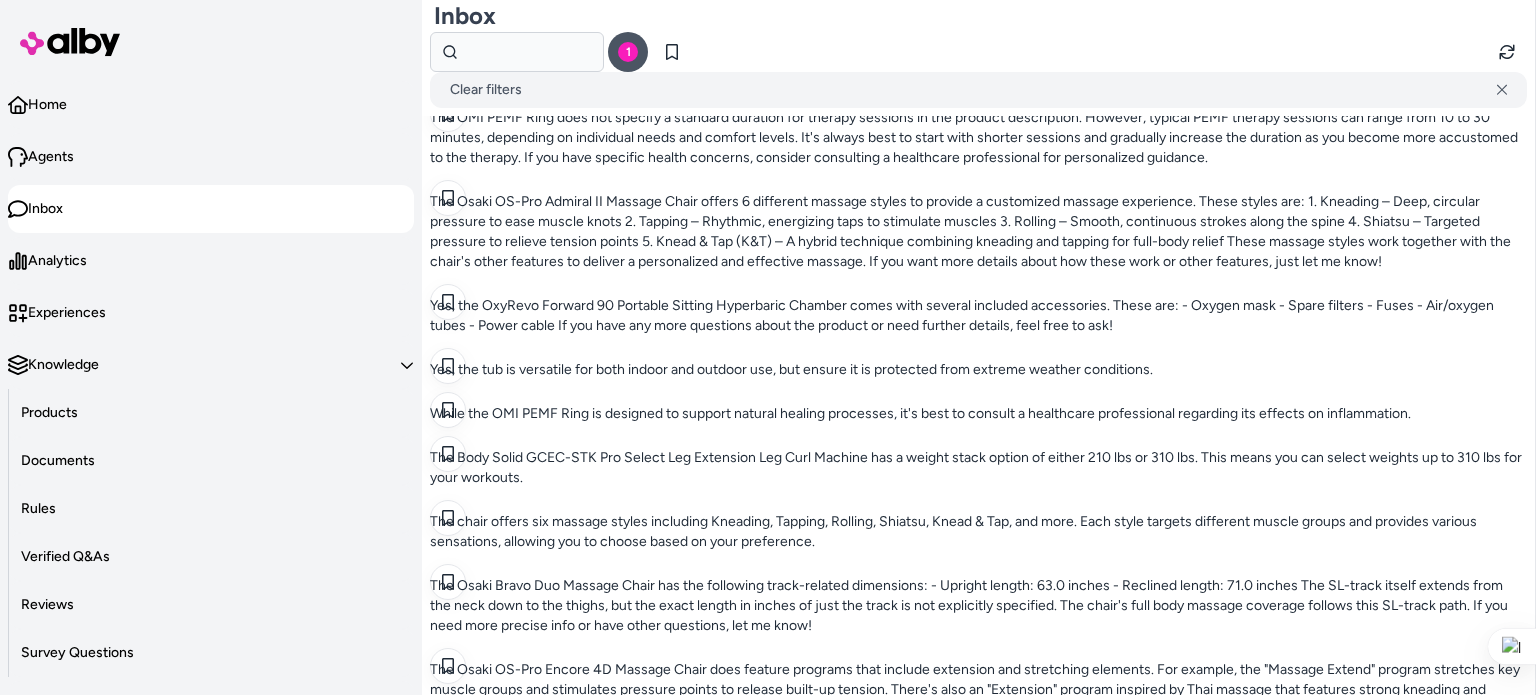 copy on "Body Solid G1S Single Stack Home Gym" 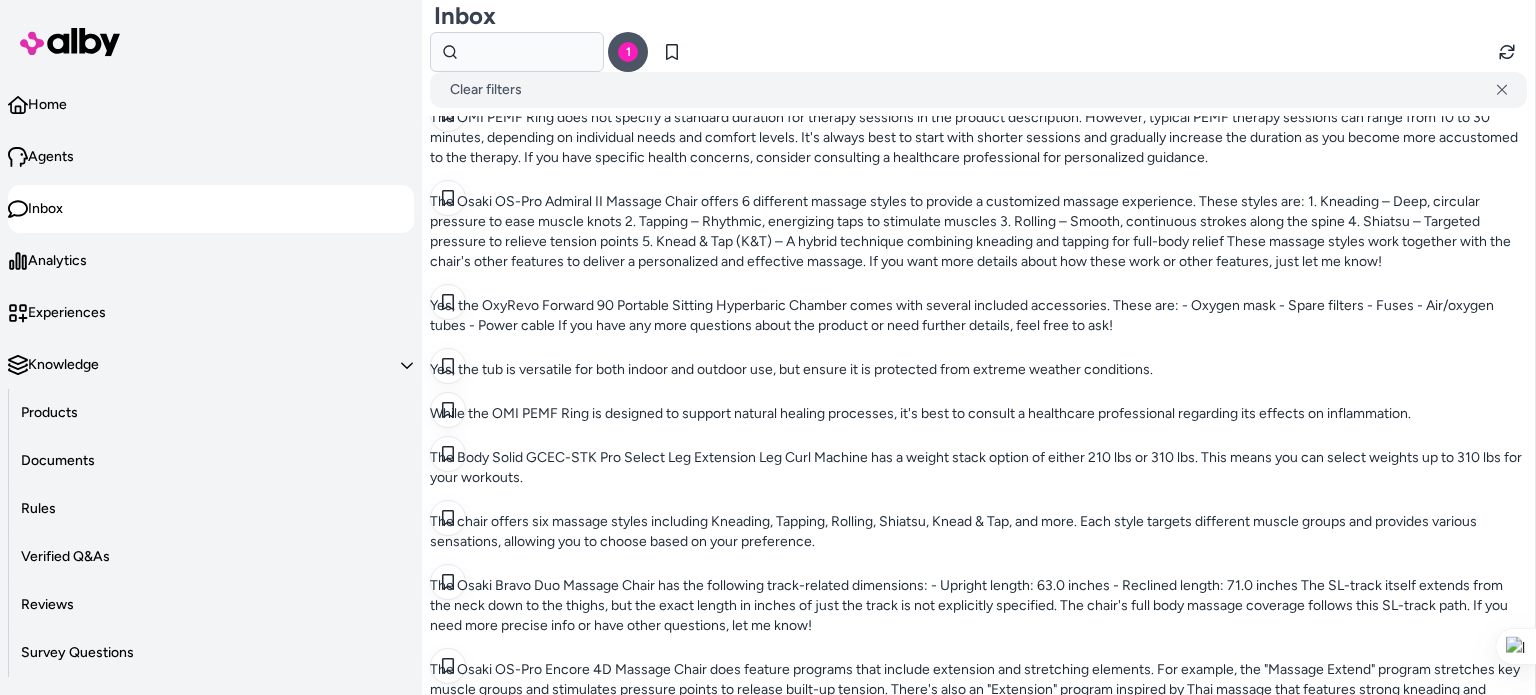 click on "The Body Solid GLPH1100B Leg Press and Hack Squat Machine has an impressive weight capacity of 1,000 lbs. This allows you to push your limits safely while targeting your quads, glutes, and calves effectively. If you have any more questions or need further assistance, feel free to ask!" at bounding box center [978, 1108] 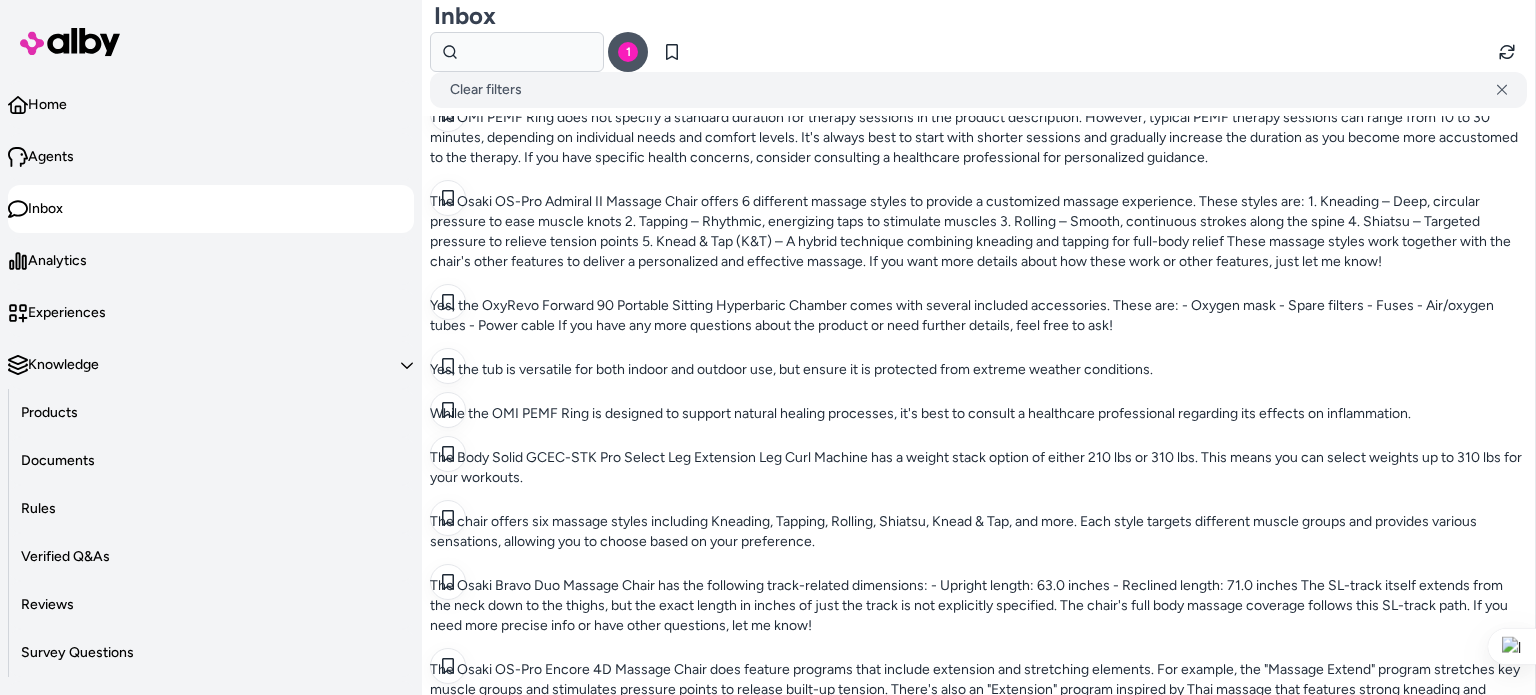 copy on "Body Solid FID46 Leverage Bench" 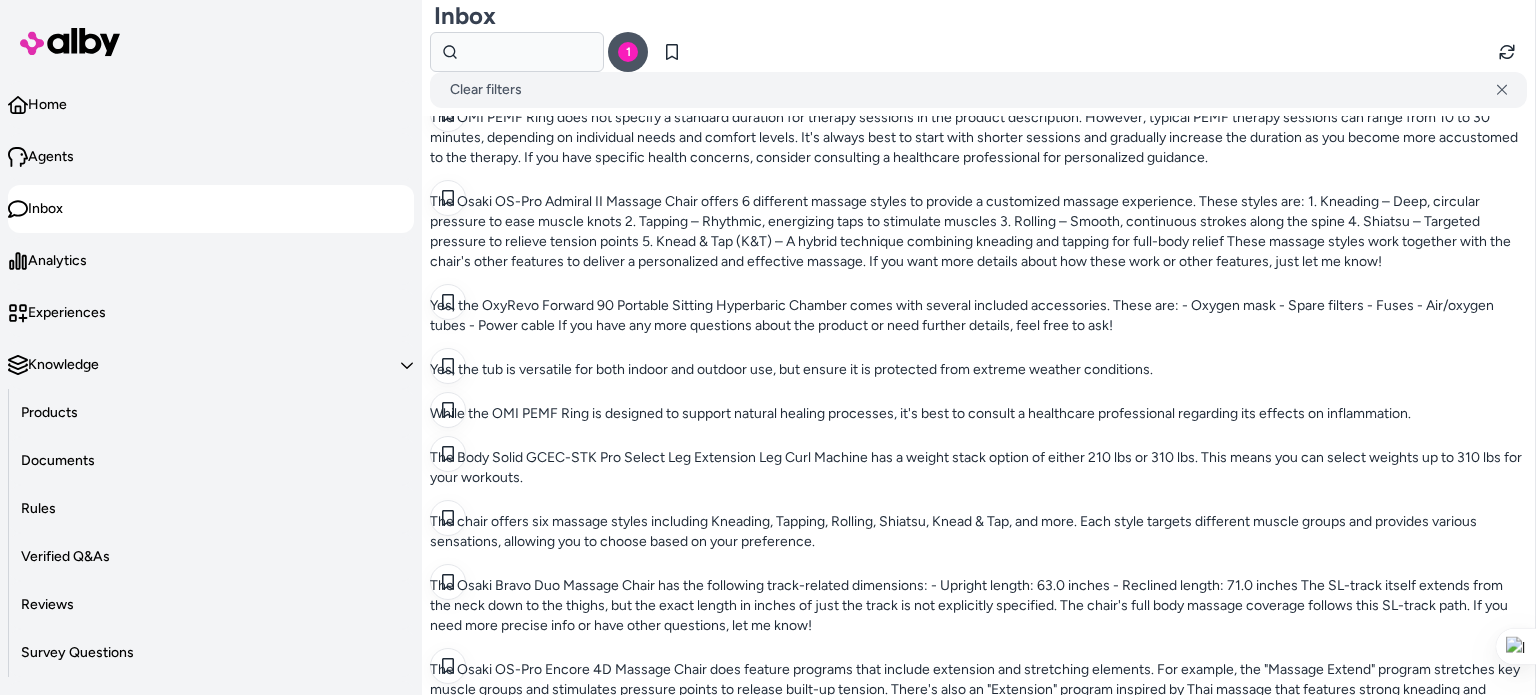 scroll, scrollTop: 604, scrollLeft: 0, axis: vertical 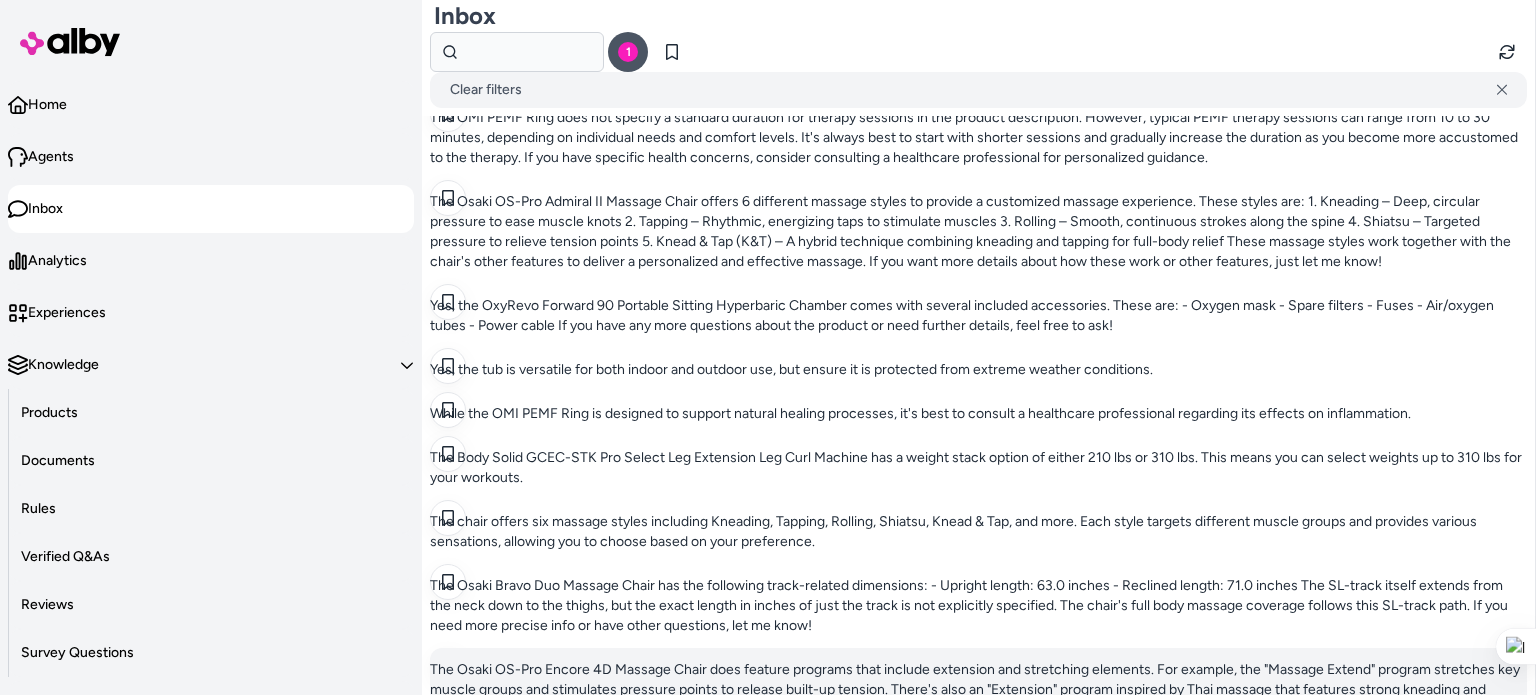 click on "The Osaki OS-Pro Encore 4D Massage Chair does feature programs that include extension and stretching elements. For example, the "Massage Extend" program stretches key muscle groups and stimulates pressure points to release built-up tension. There's also an "Extension" program inspired by Thai massage that features strong kneading and stretching to relieve muscle fatigue and improve flexibility.
So yes, this chair can help stretch your body as part of its massage programs, providing therapeutic stretching along with massage techniques. Let me know if you want more details!" at bounding box center (978, 700) 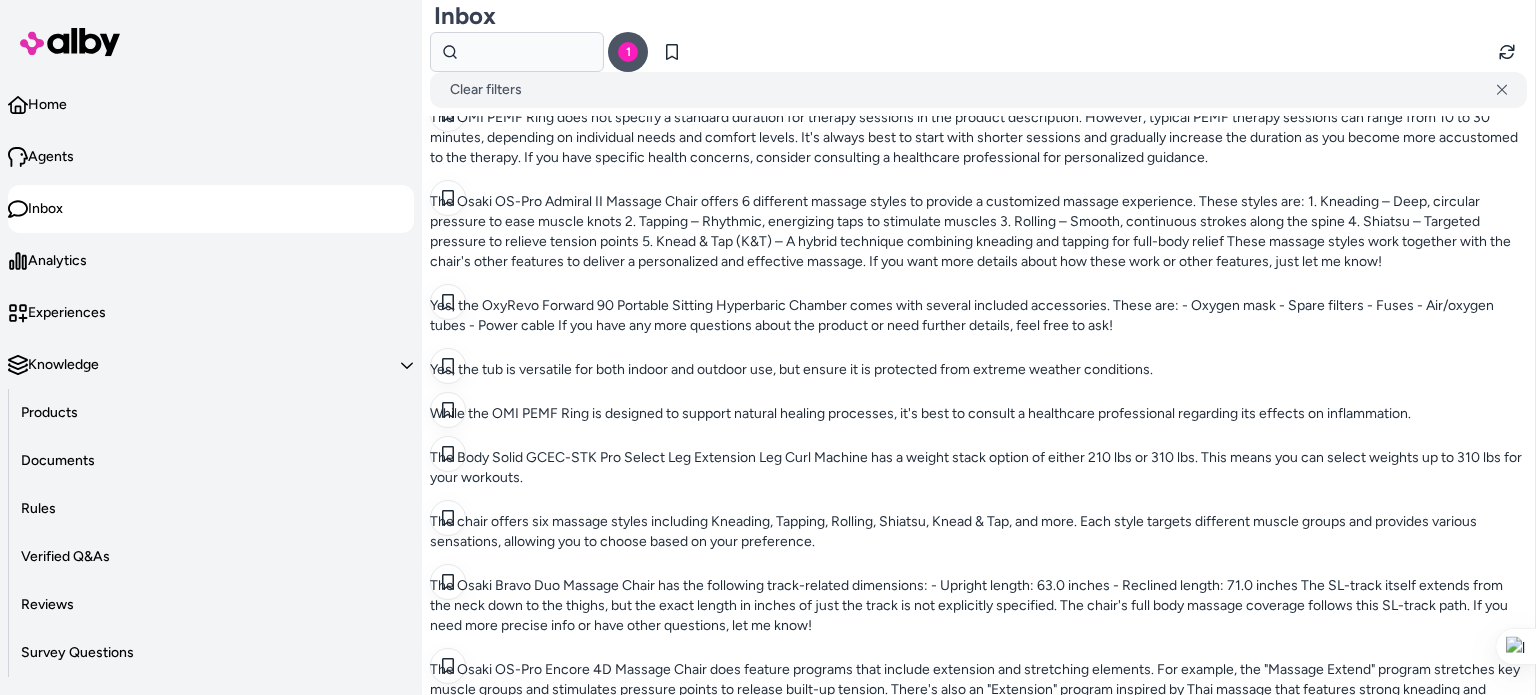 scroll, scrollTop: 210, scrollLeft: 0, axis: vertical 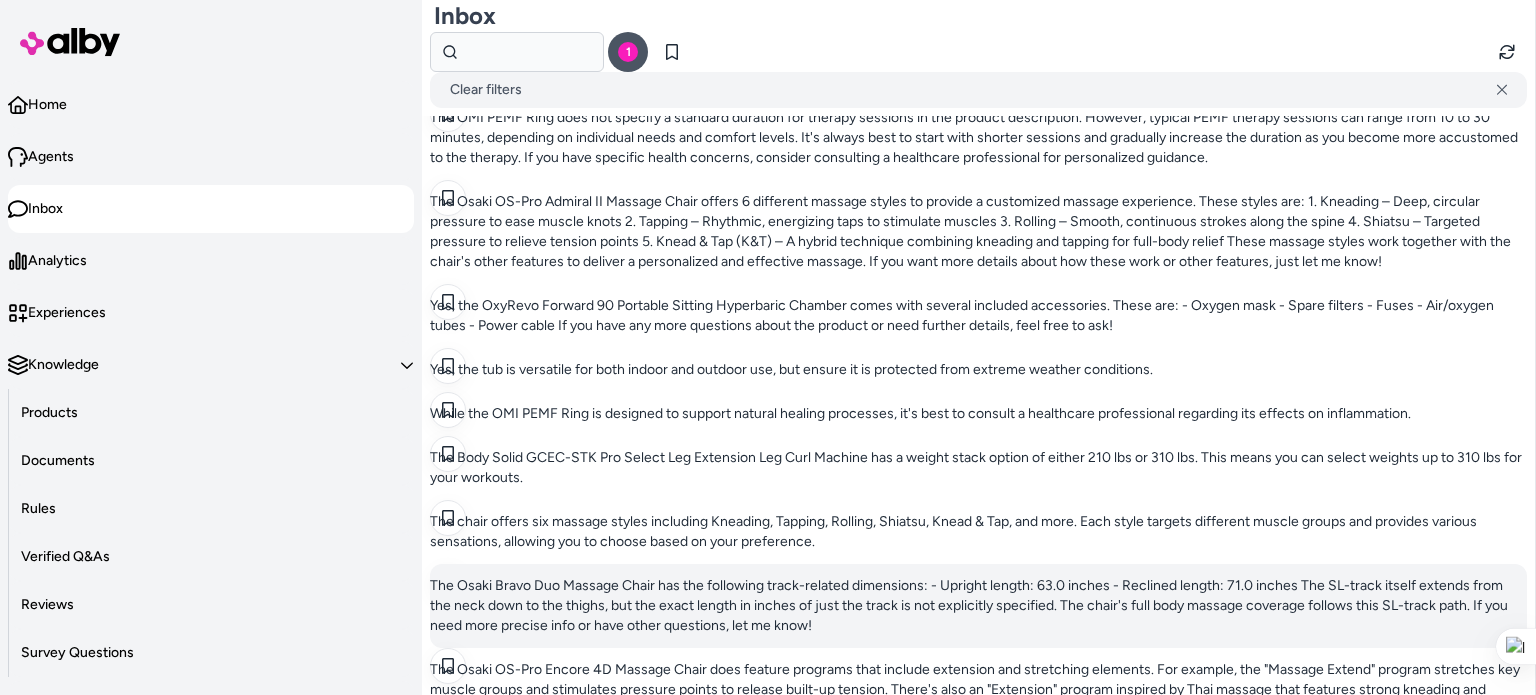 click on "The Osaki Bravo Duo Massage Chair has the following track-related dimensions:
- Upright length: 63.0 inches
- Reclined length: 71.0 inches
The SL-track itself extends from the neck down to the thighs, but the exact length in inches of just the track is not explicitly specified. The chair's full body massage coverage follows this SL-track path.
If you need more precise info or have other questions, let me know!" at bounding box center [978, 606] 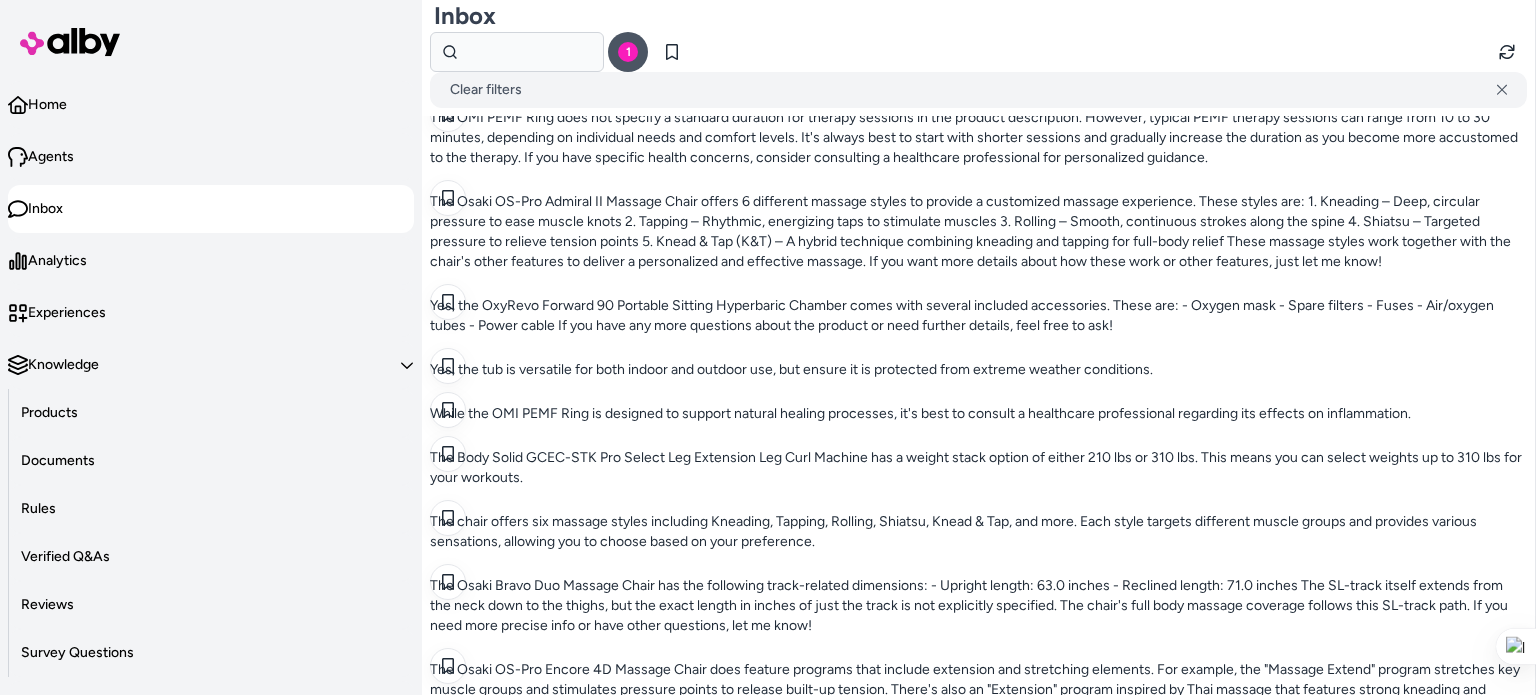 scroll, scrollTop: 244, scrollLeft: 0, axis: vertical 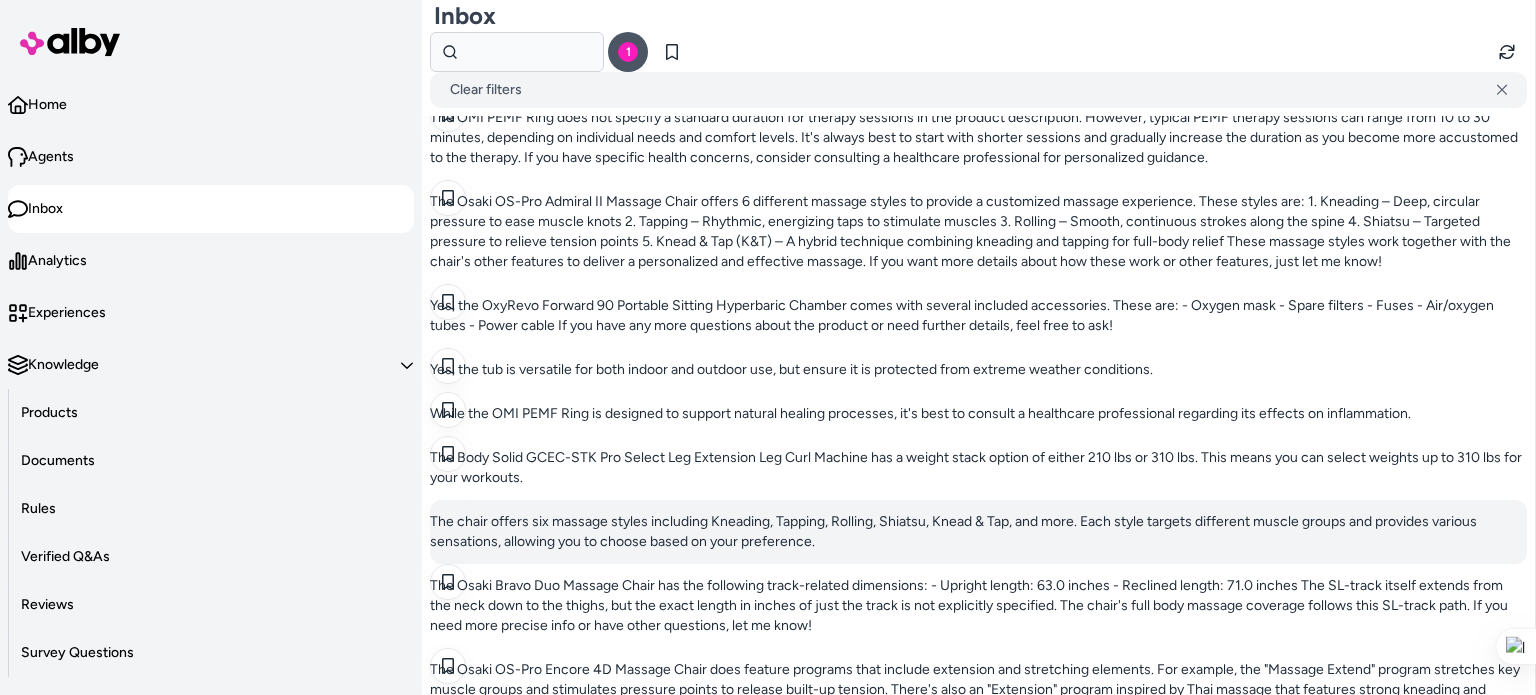 click on "The chair offers six massage styles including Kneading, Tapping, Rolling, Shiatsu, Knead & Tap, and more. Each style targets different muscle groups and provides various sensations, allowing you to choose based on your preference." at bounding box center [978, 532] 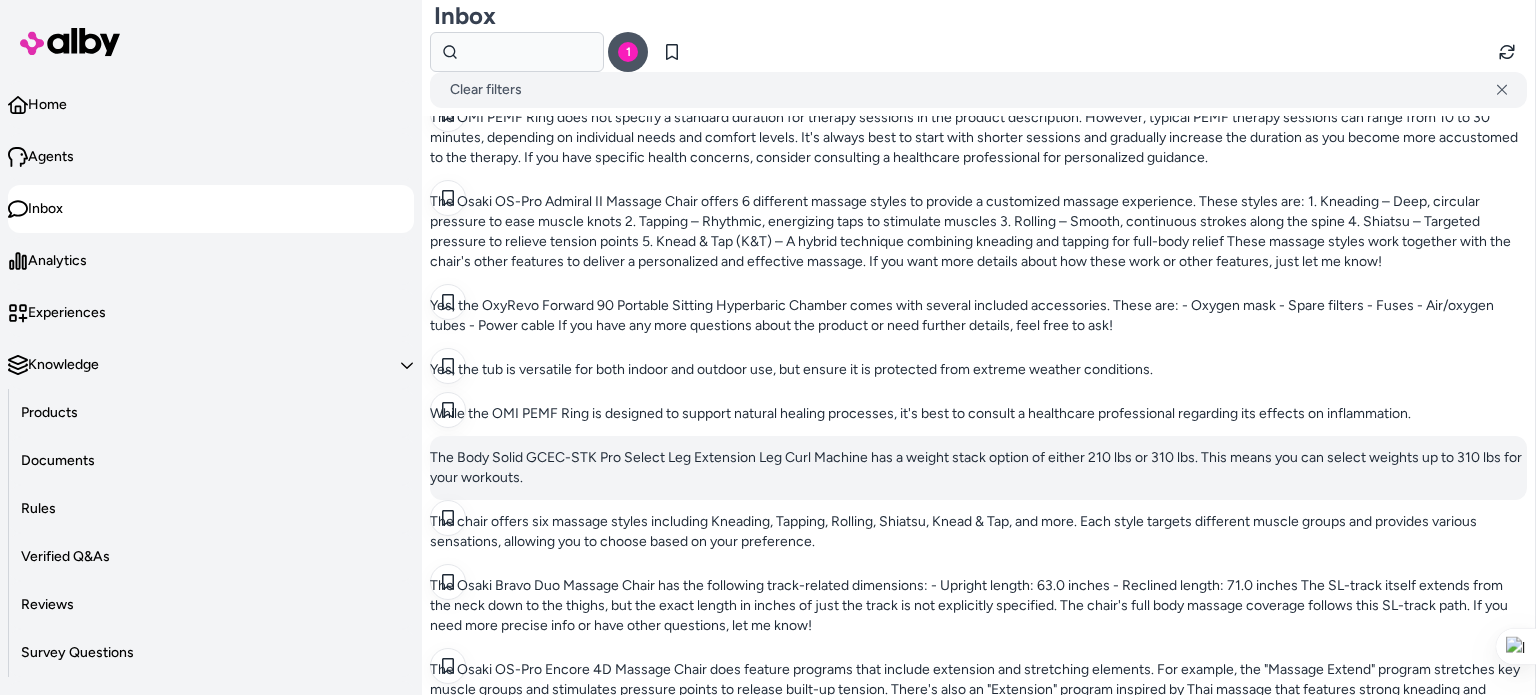 scroll, scrollTop: 204, scrollLeft: 0, axis: vertical 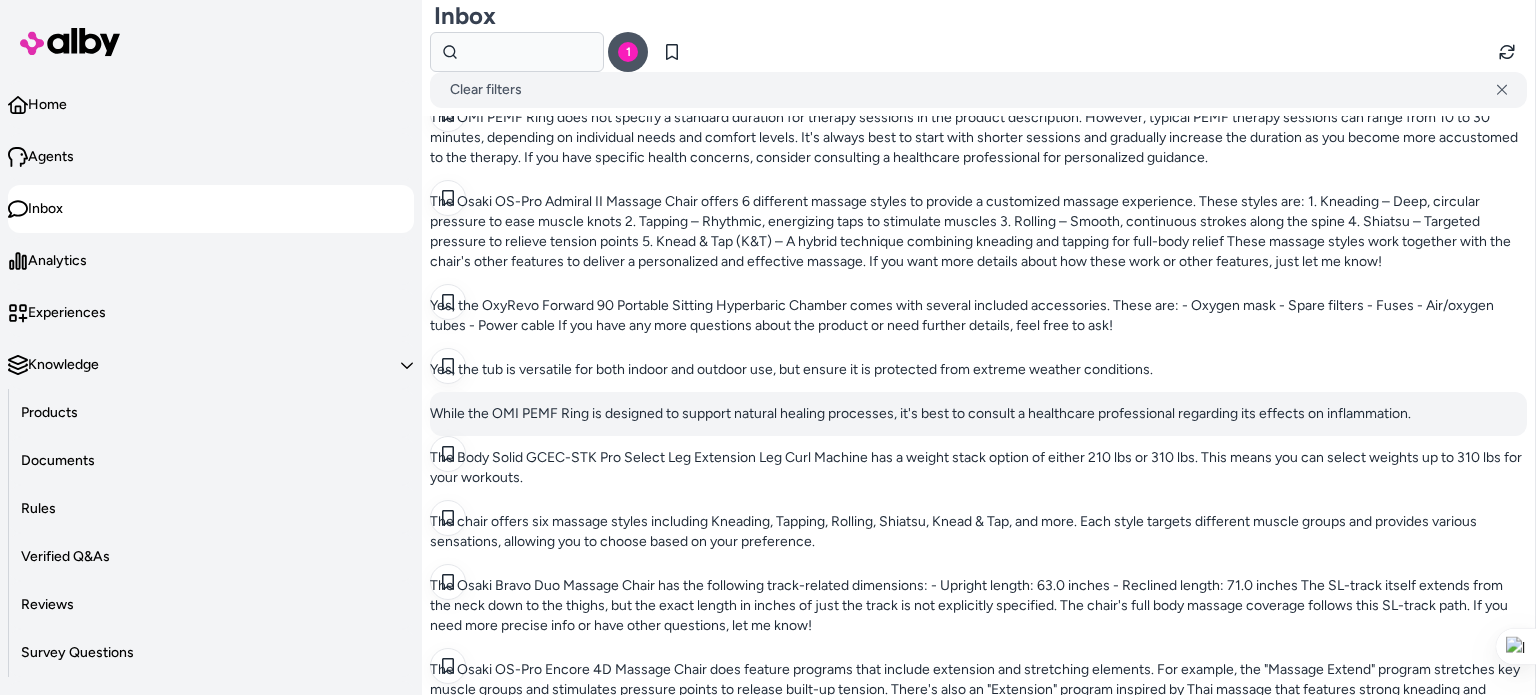 click on "While the OMI PEMF Ring is designed to support natural healing processes, it's best to consult a healthcare professional regarding its effects on inflammation." at bounding box center [978, 414] 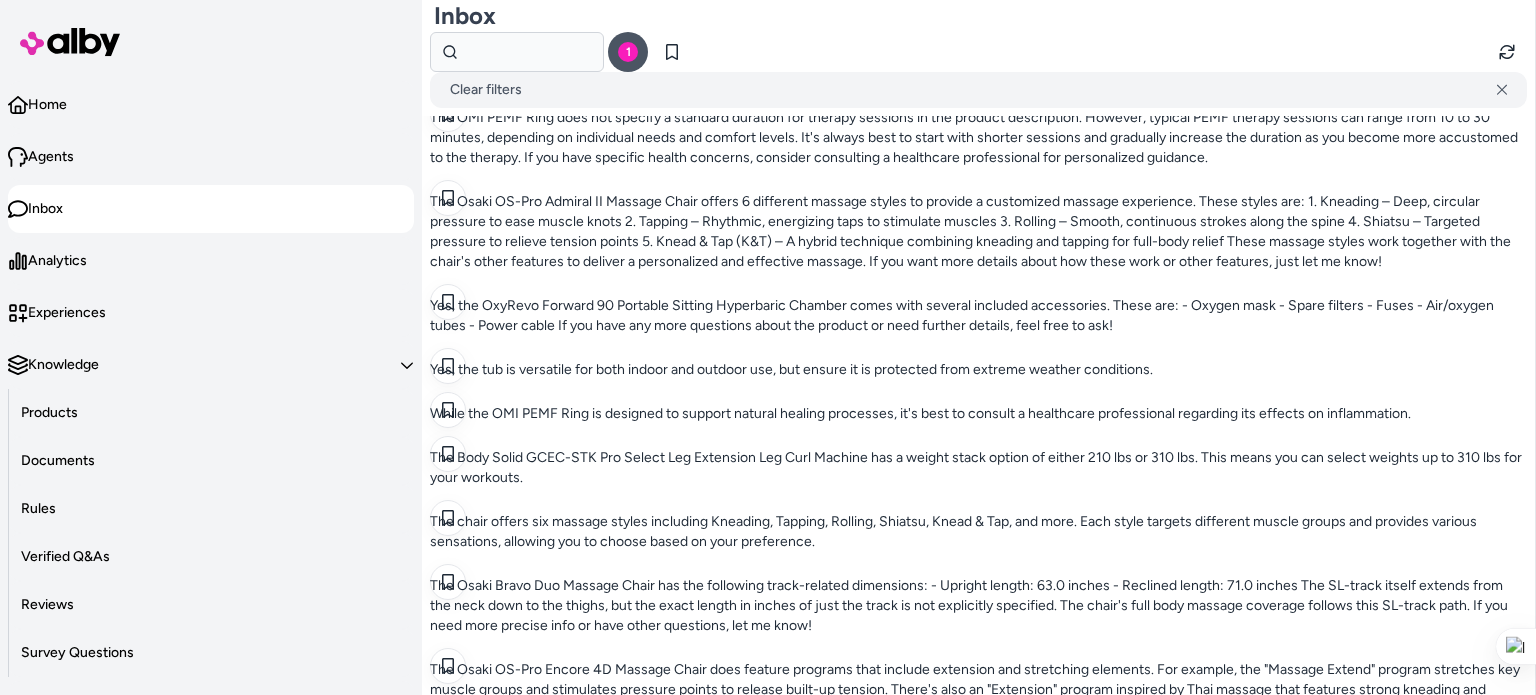 scroll, scrollTop: 56, scrollLeft: 0, axis: vertical 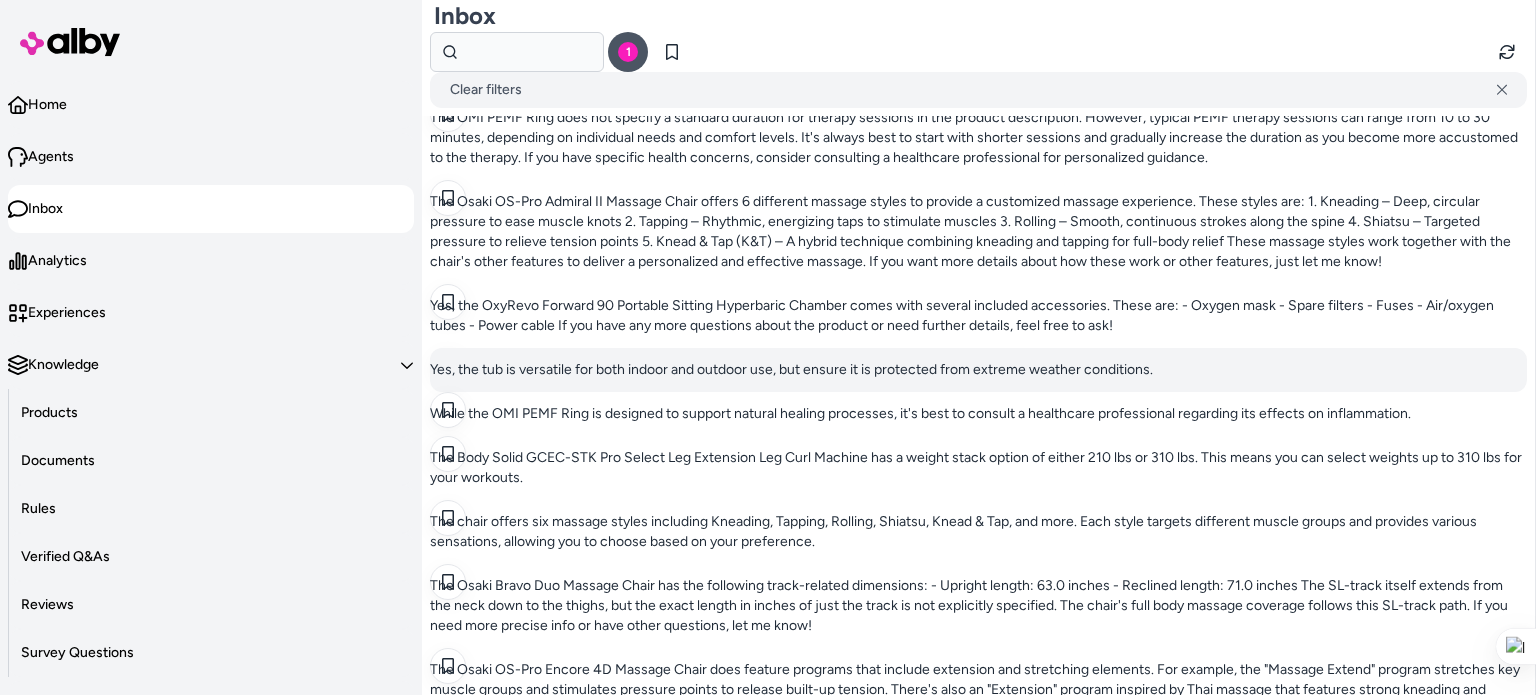 click on "Yes, the tub is versatile for both indoor and outdoor use, but ensure it is protected from extreme weather conditions." at bounding box center [978, 370] 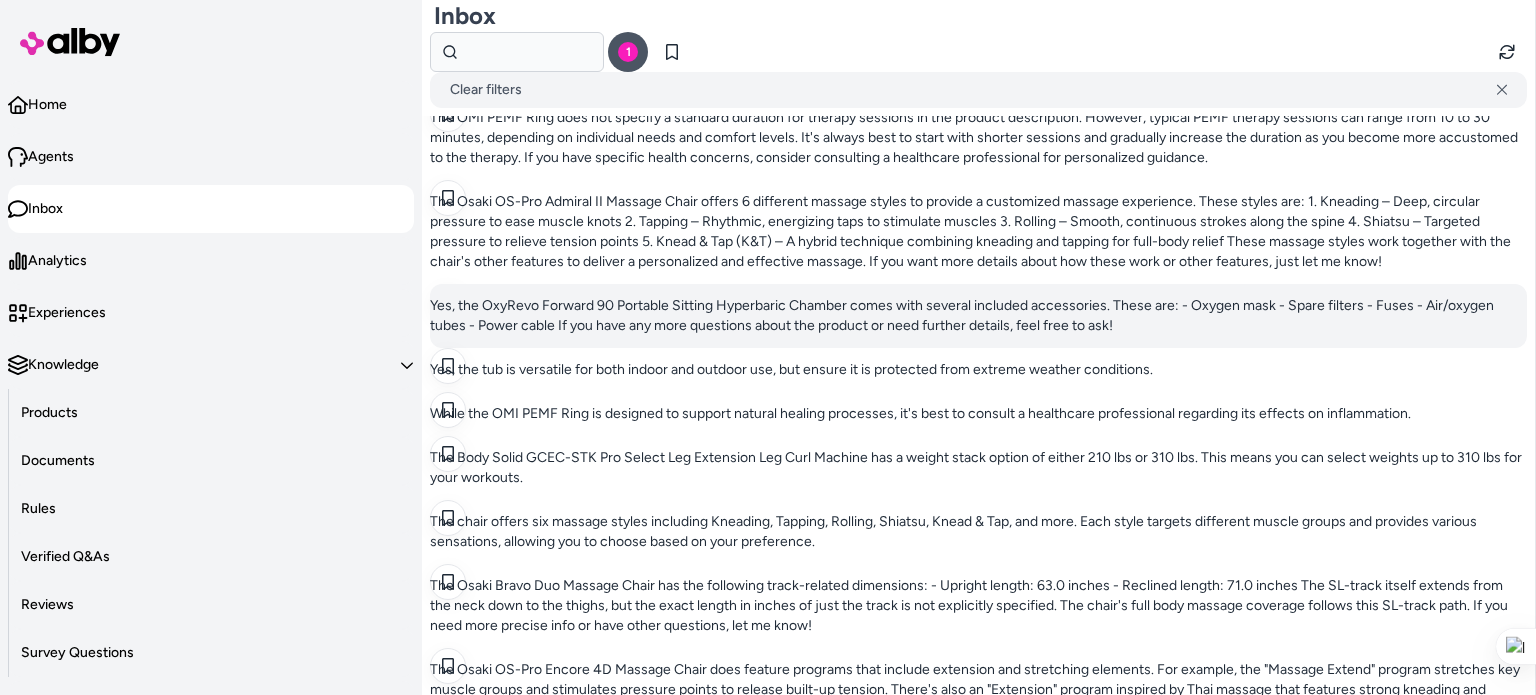 click on "Yes, the OxyRevo Forward 90 Portable Sitting Hyperbaric Chamber comes with several included accessories. These are:
- Oxygen mask
- Spare filters
- Fuses
- Air/oxygen tubes
- Power cable
If you have any more questions about the product or need further details, feel free to ask!" at bounding box center [978, 316] 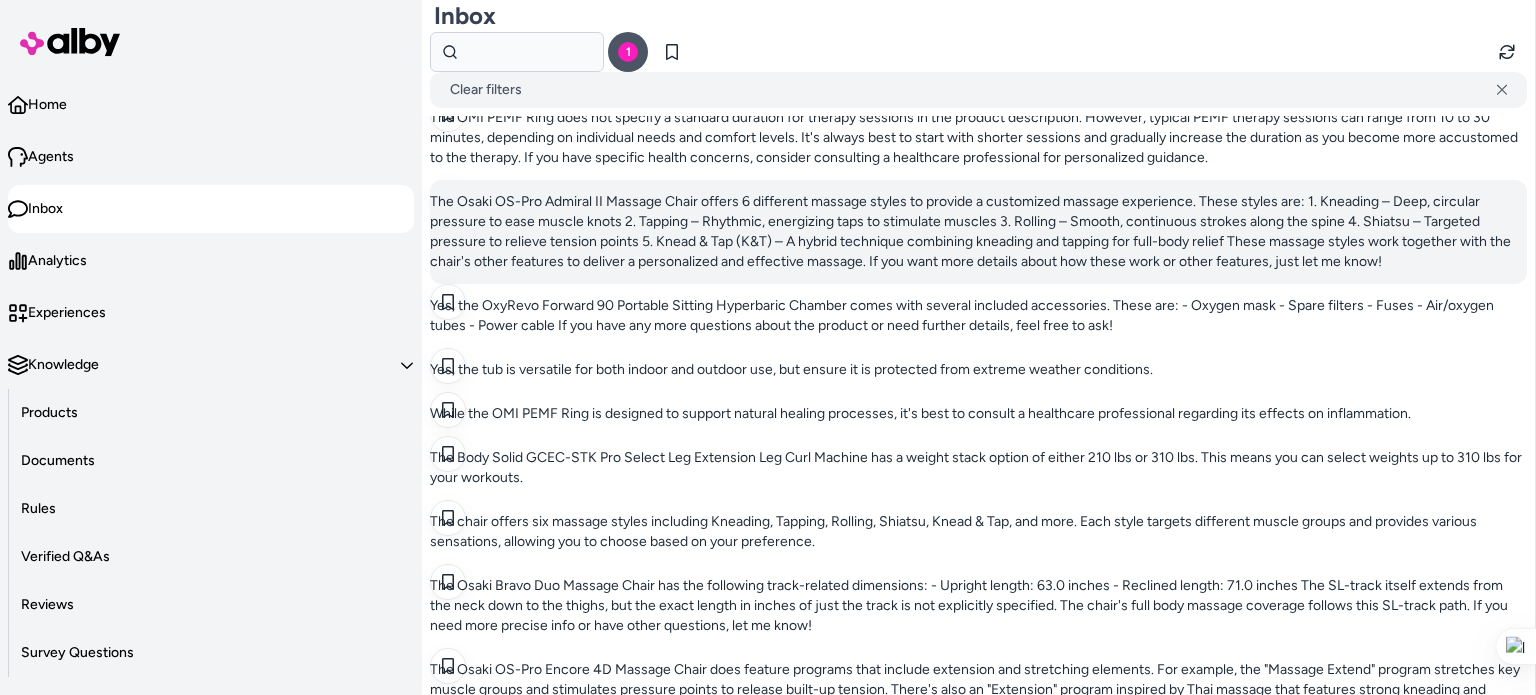 click on "The Osaki OS-Pro Admiral II Massage Chair offers 6 different massage styles to provide a customized massage experience. These styles are:
1. Kneading – Deep, circular pressure to ease muscle knots
2. Tapping – Rhythmic, energizing taps to stimulate muscles
3. Rolling – Smooth, continuous strokes along the spine
4. Shiatsu – Targeted pressure to relieve tension points
5. Knead & Tap (K&T) – A hybrid technique combining kneading and tapping for full-body relief
These massage styles work together with the chair's other features to deliver a personalized and effective massage. If you want more details about how these work or other features, just let me know!" at bounding box center [978, 232] 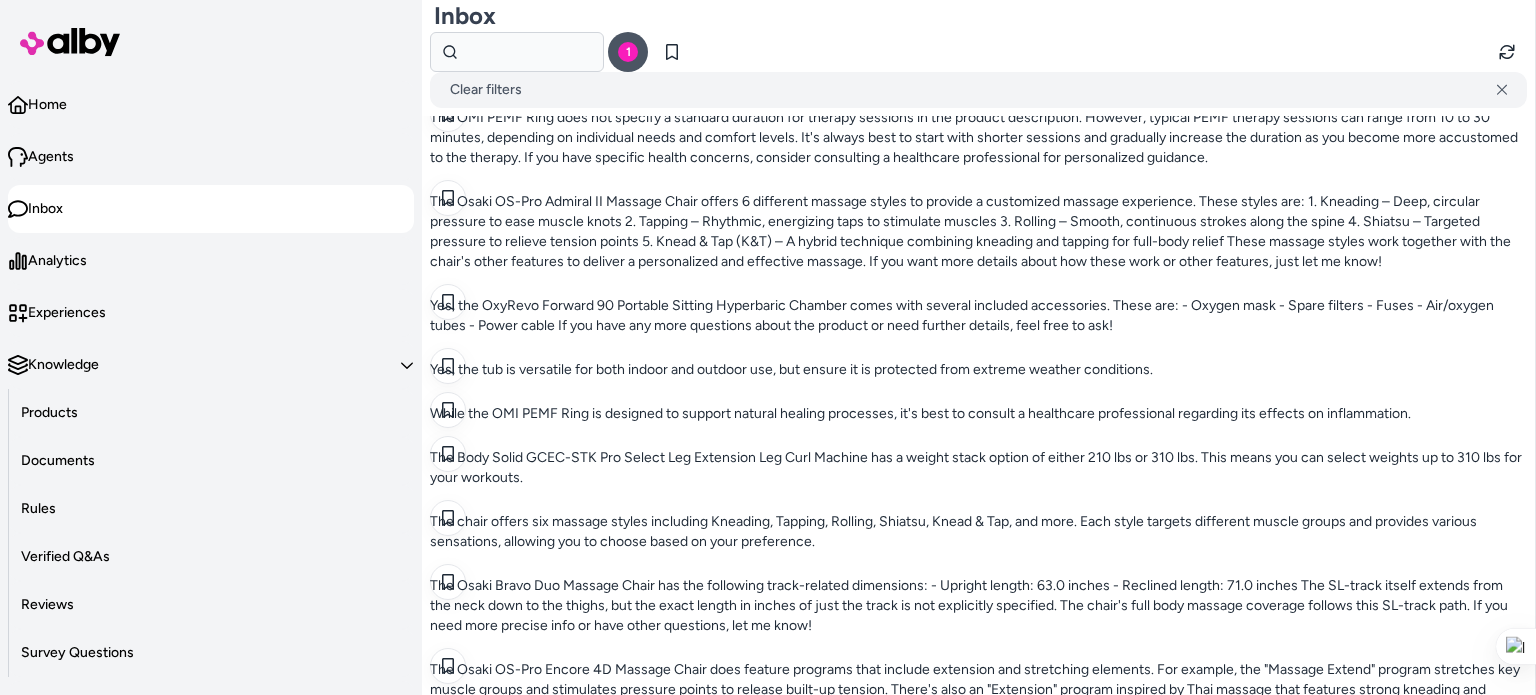 scroll, scrollTop: 304, scrollLeft: 0, axis: vertical 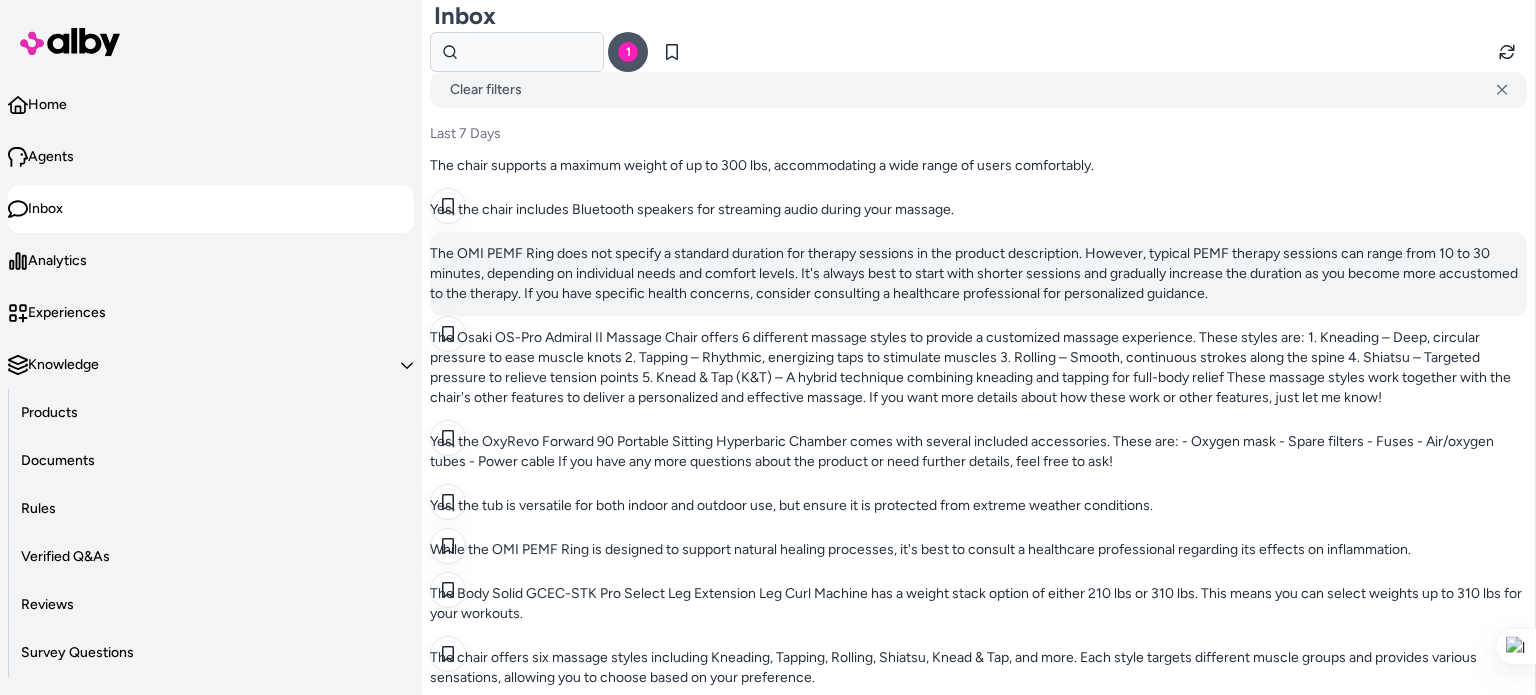 click on "The OMI PEMF Ring does not specify a standard duration for therapy sessions in the product description. However, typical PEMF therapy sessions can range from 10 to 30 minutes, depending on individual needs and comfort levels. It's always best to start with shorter sessions and gradually increase the duration as you become more accustomed to the therapy. If you have specific health concerns, consider consulting a healthcare professional for personalized guidance." at bounding box center [978, 274] 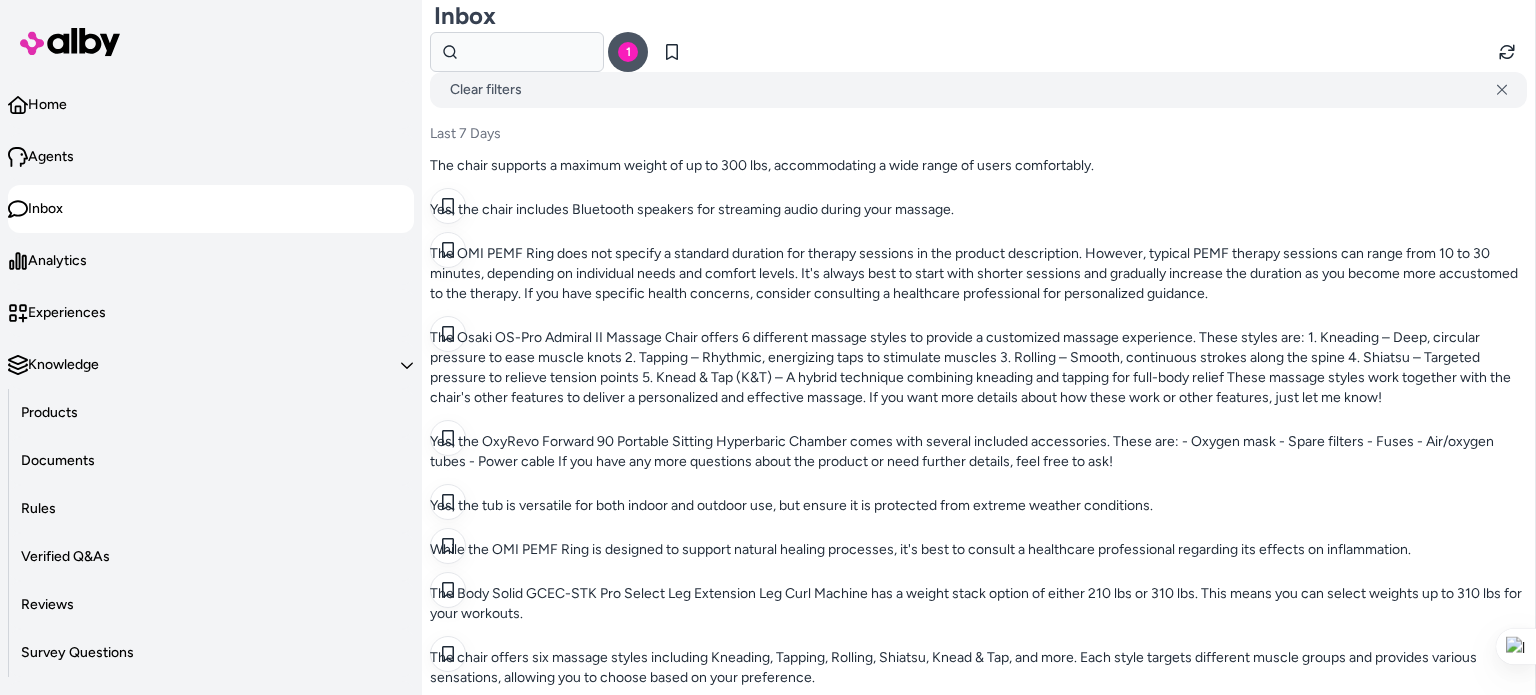 scroll, scrollTop: 183, scrollLeft: 0, axis: vertical 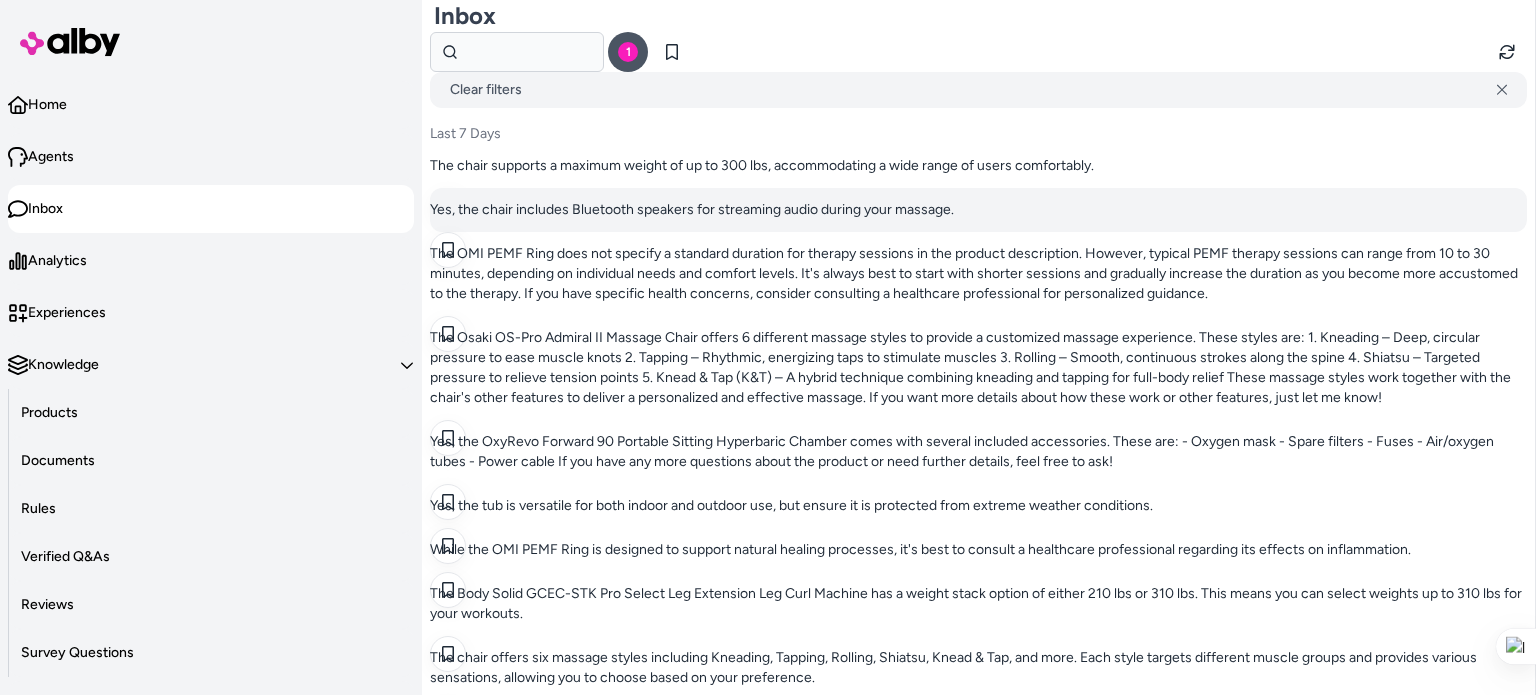 click on "Yes, the chair includes Bluetooth speakers for streaming audio during your massage." at bounding box center (978, 210) 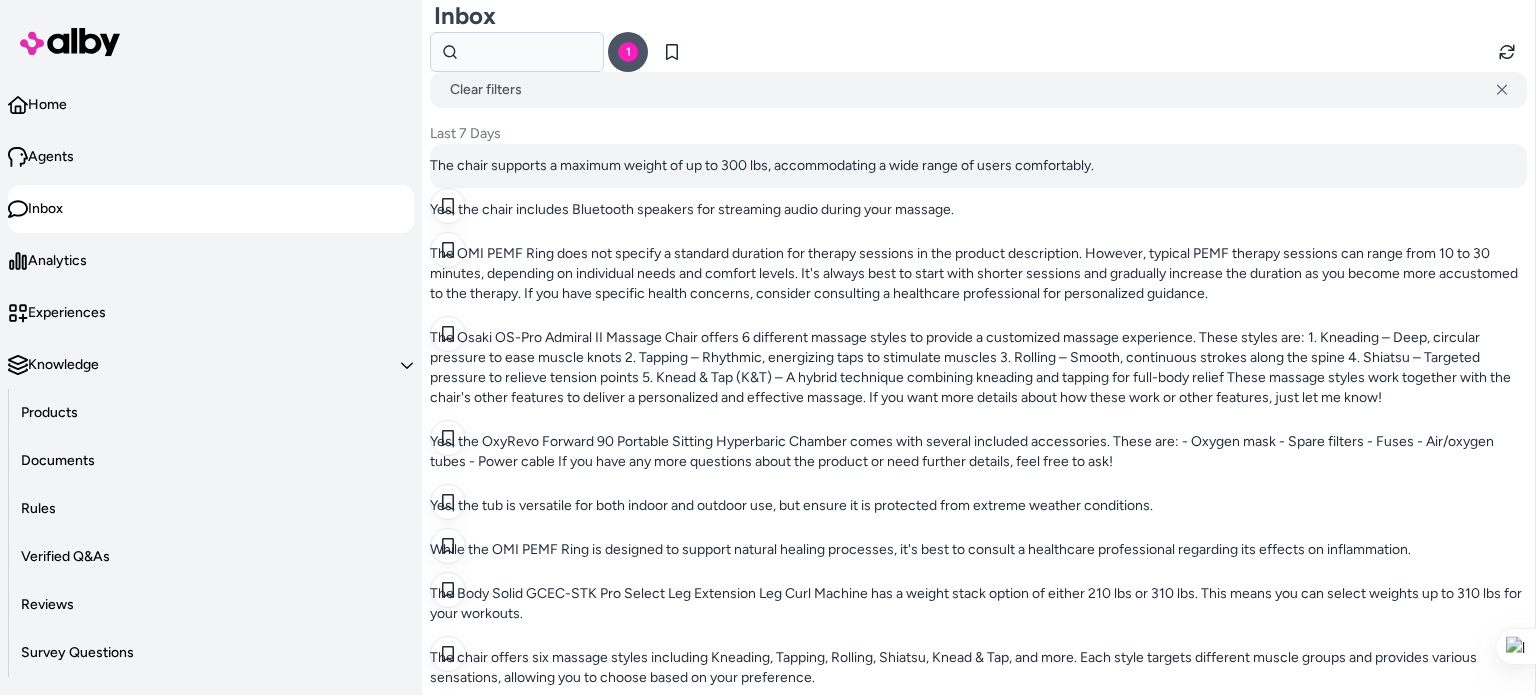 click on "The chair supports a maximum weight of up to 300 lbs, accommodating a wide range of users comfortably." at bounding box center [978, 166] 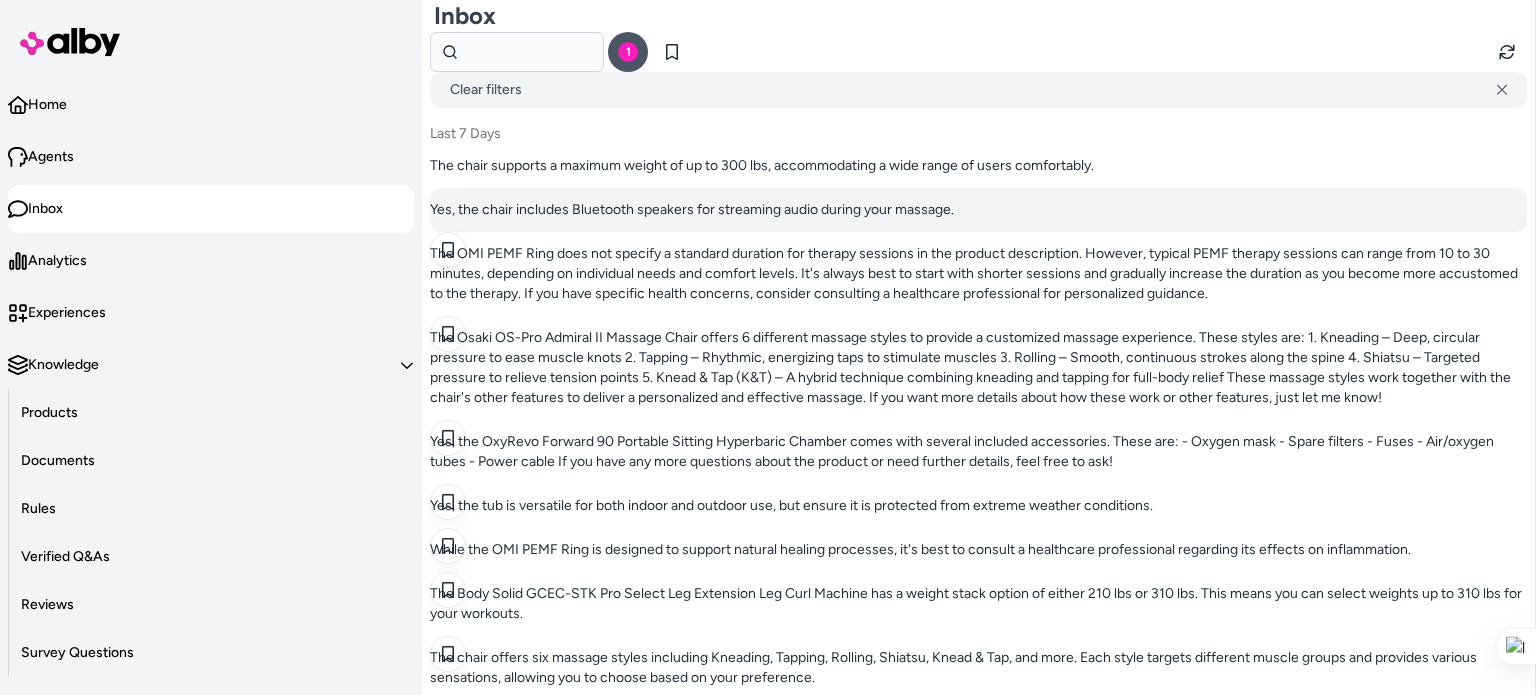 scroll, scrollTop: 0, scrollLeft: 0, axis: both 